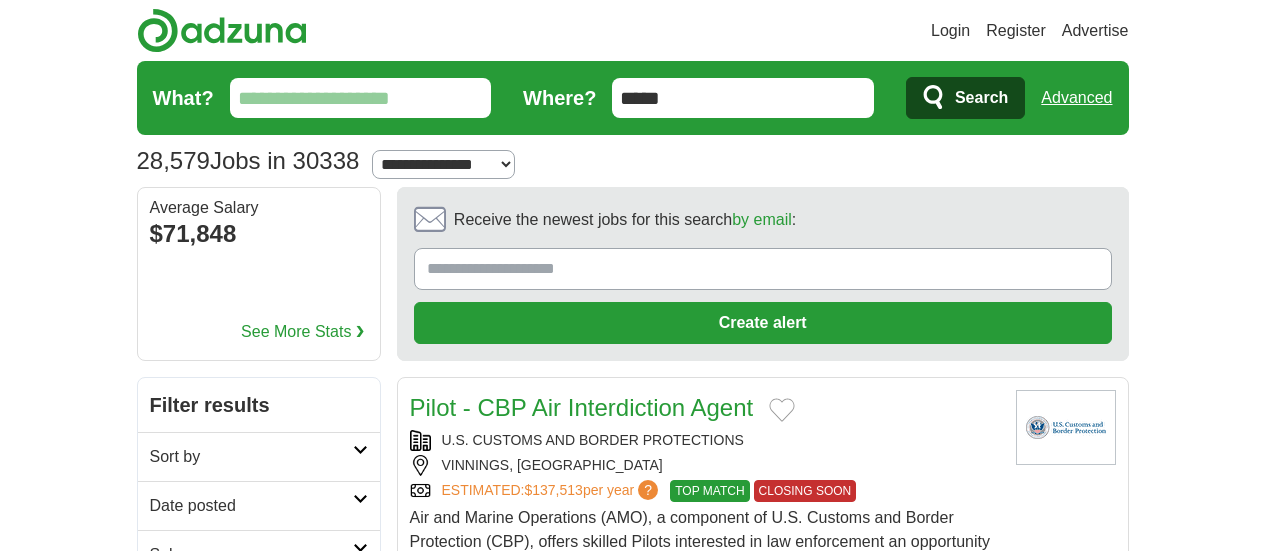 scroll, scrollTop: 85, scrollLeft: 0, axis: vertical 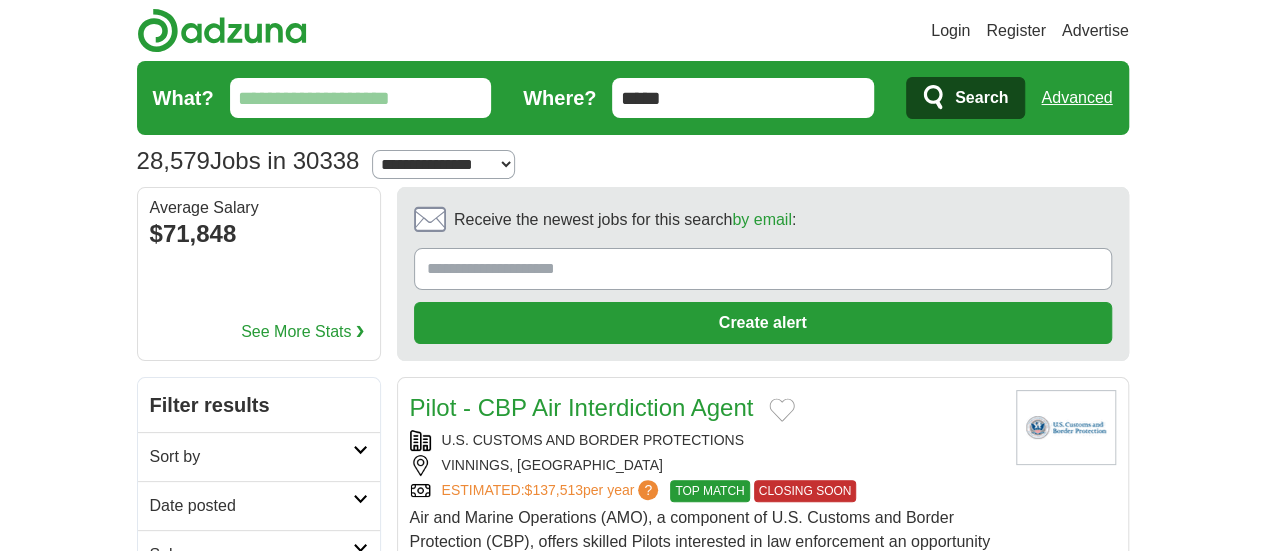 click on "What?" at bounding box center (361, 98) 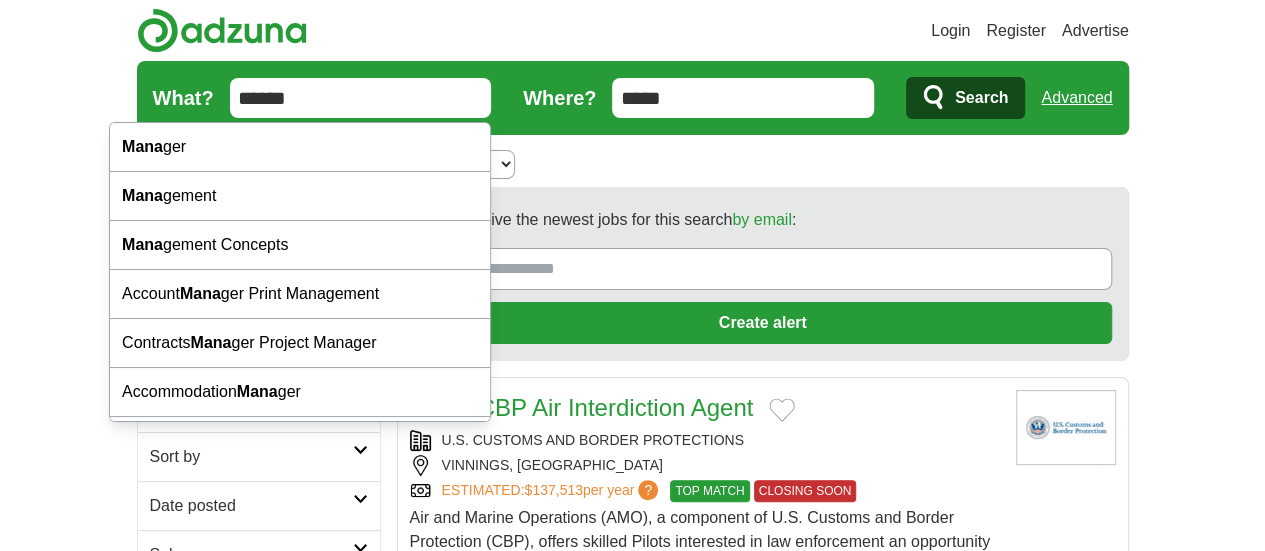 type on "******" 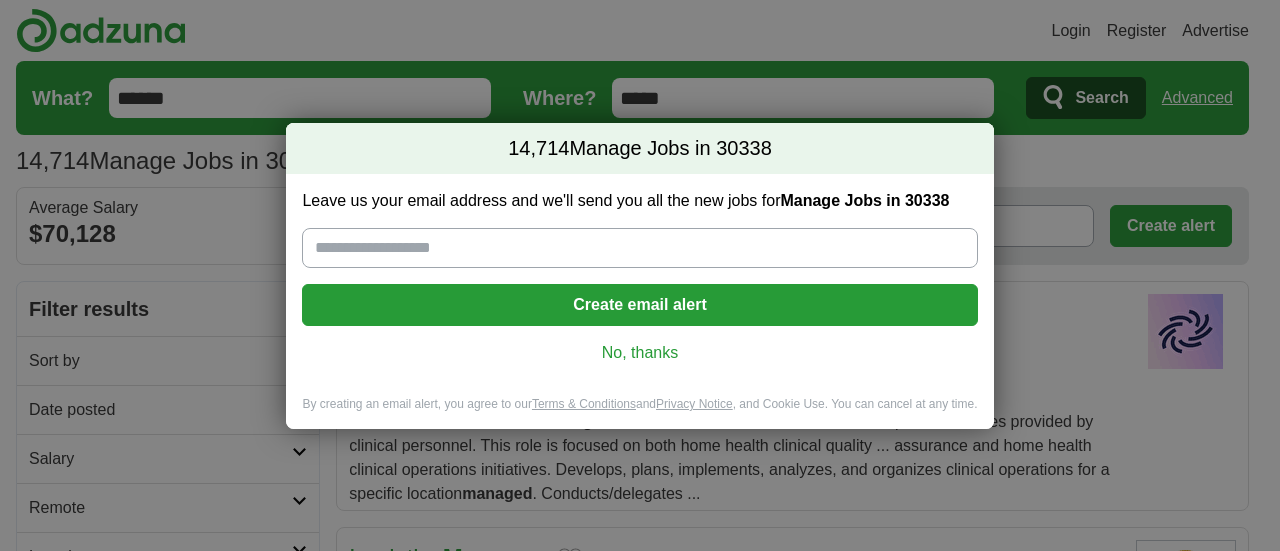 scroll, scrollTop: 0, scrollLeft: 0, axis: both 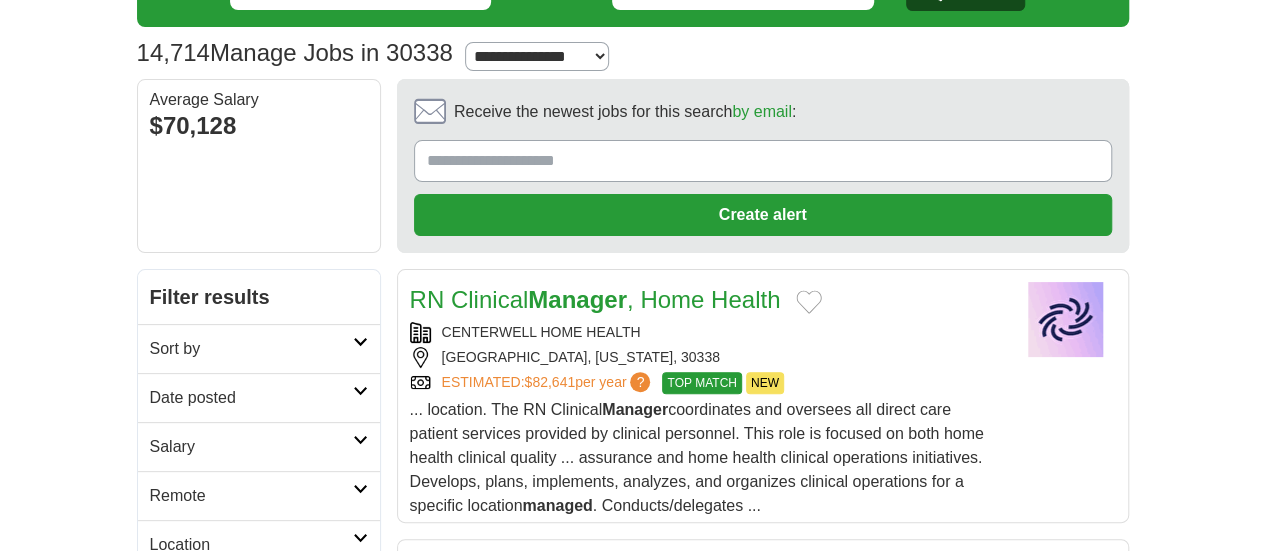 click on "Salary" at bounding box center [259, 446] 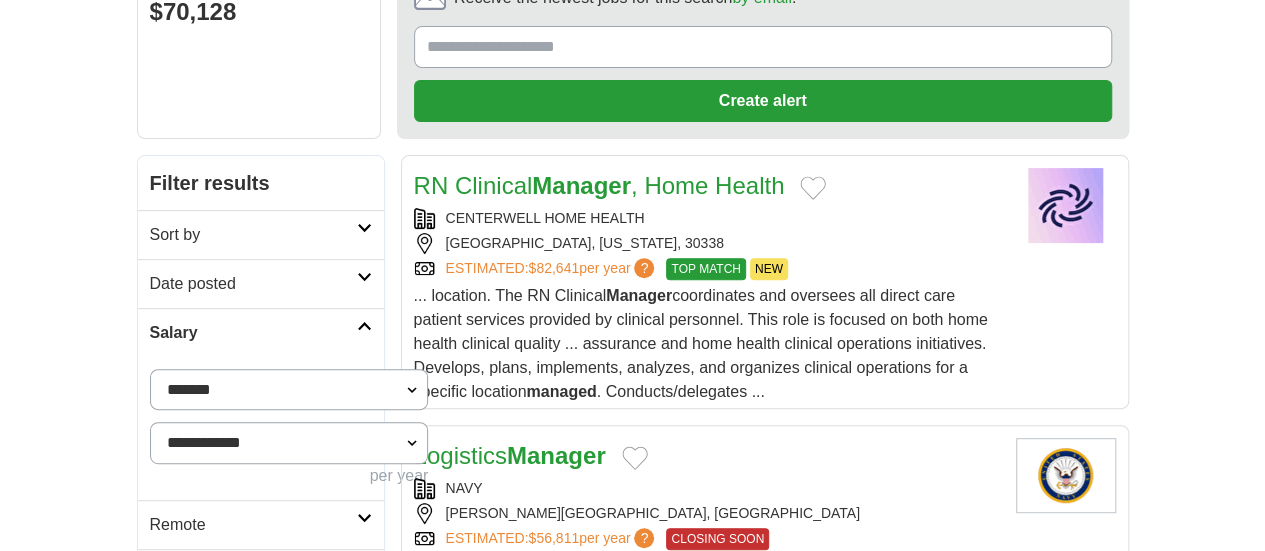 scroll, scrollTop: 224, scrollLeft: 0, axis: vertical 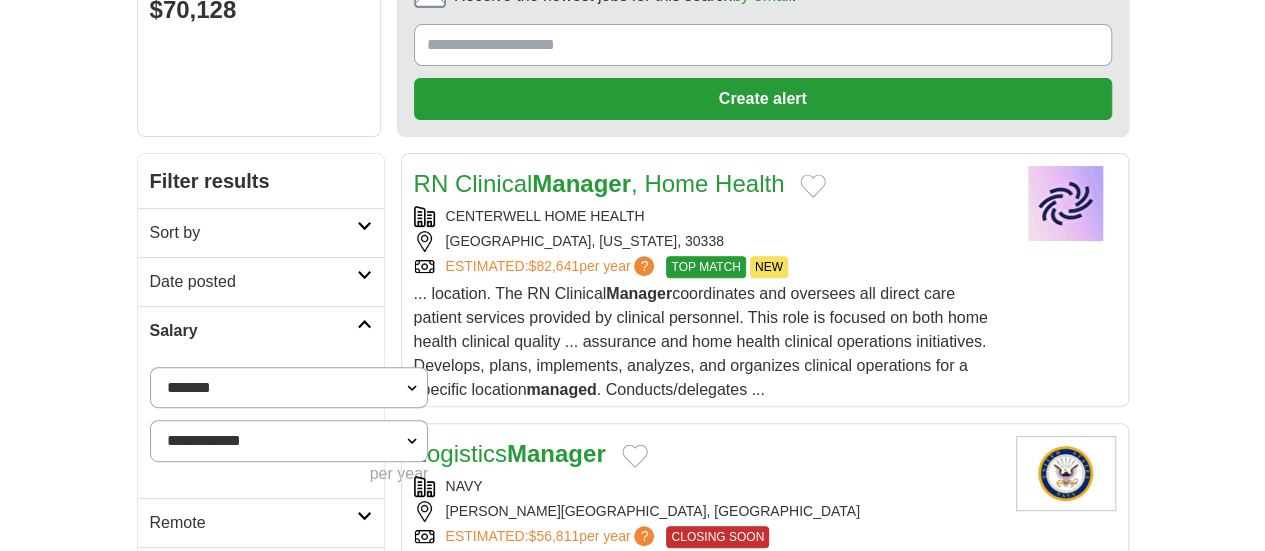 click on "**********" at bounding box center [289, 387] 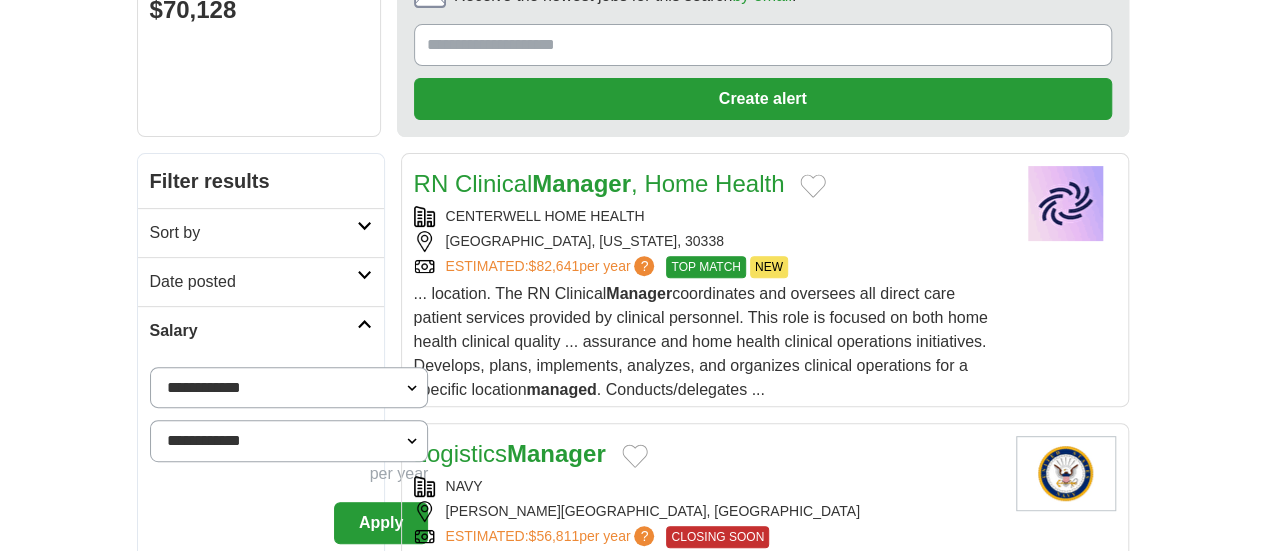 click on "Date posted" at bounding box center (261, 281) 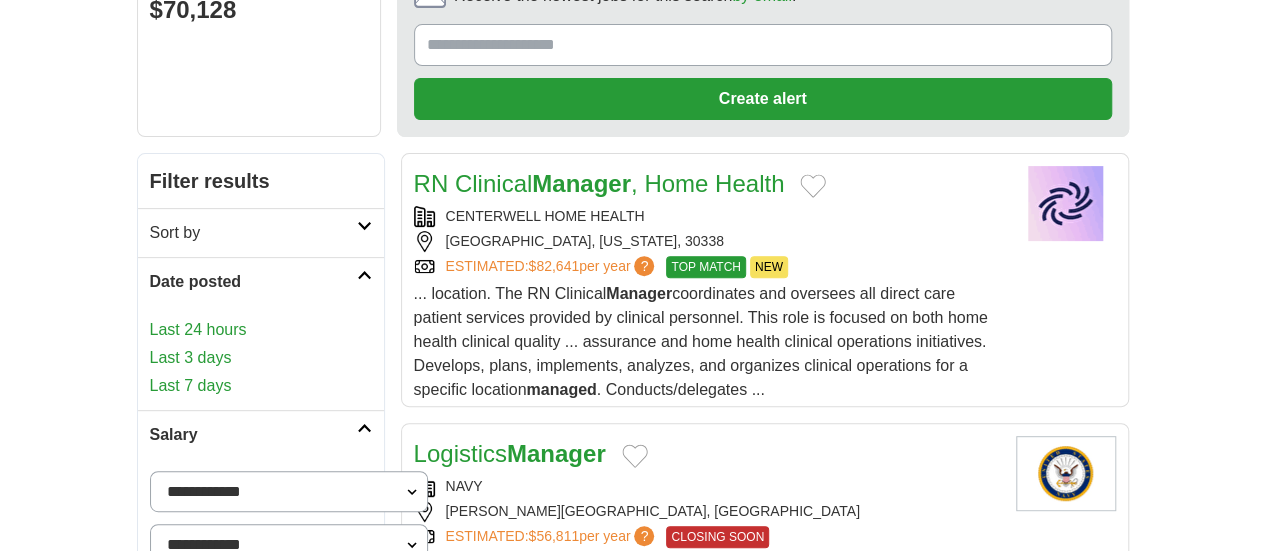 click on "Apply" at bounding box center [381, 627] 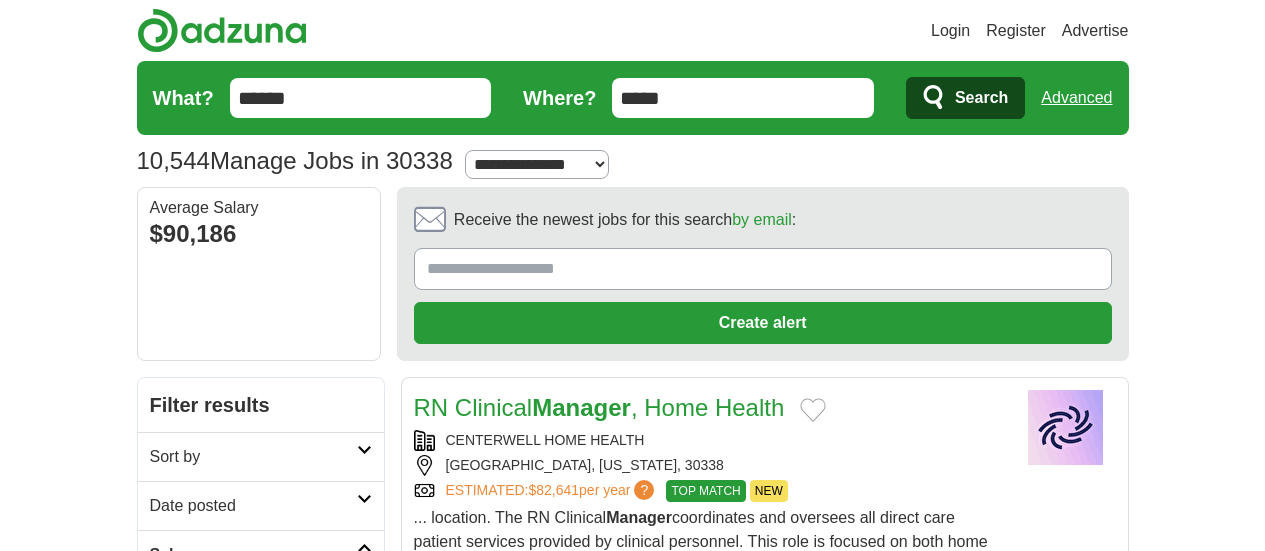 scroll, scrollTop: 0, scrollLeft: 0, axis: both 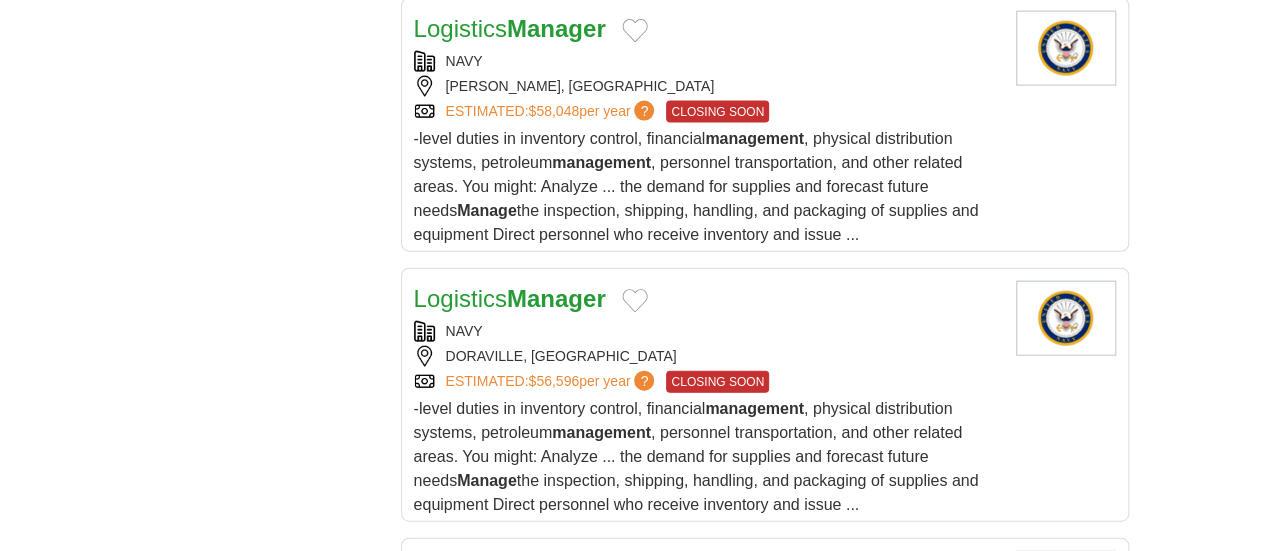click on "Manager" at bounding box center (556, 298) 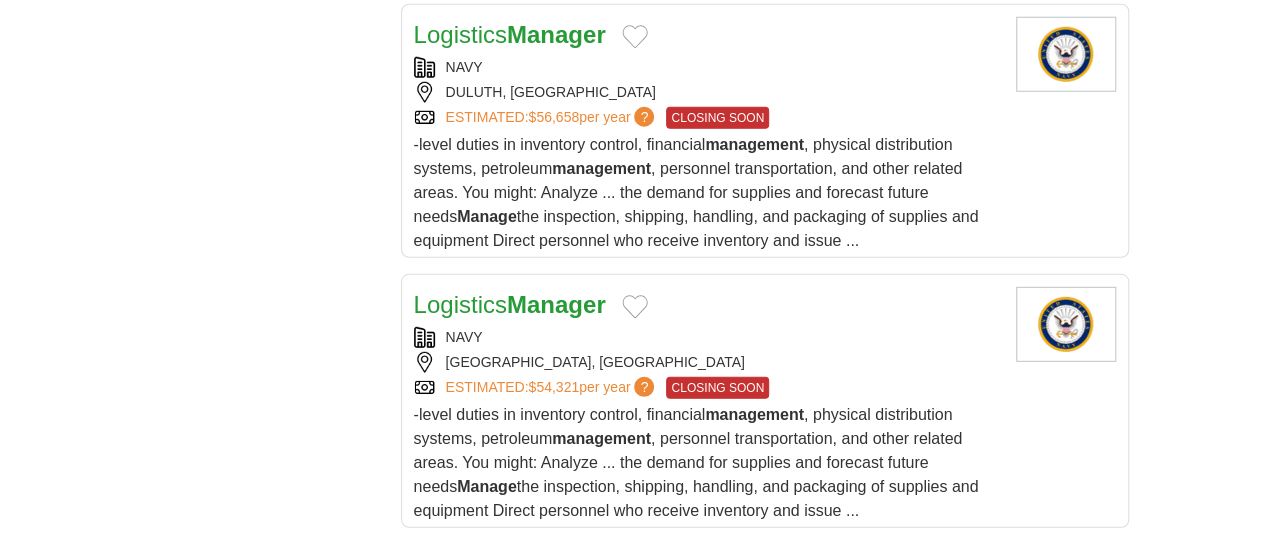 scroll, scrollTop: 2717, scrollLeft: 0, axis: vertical 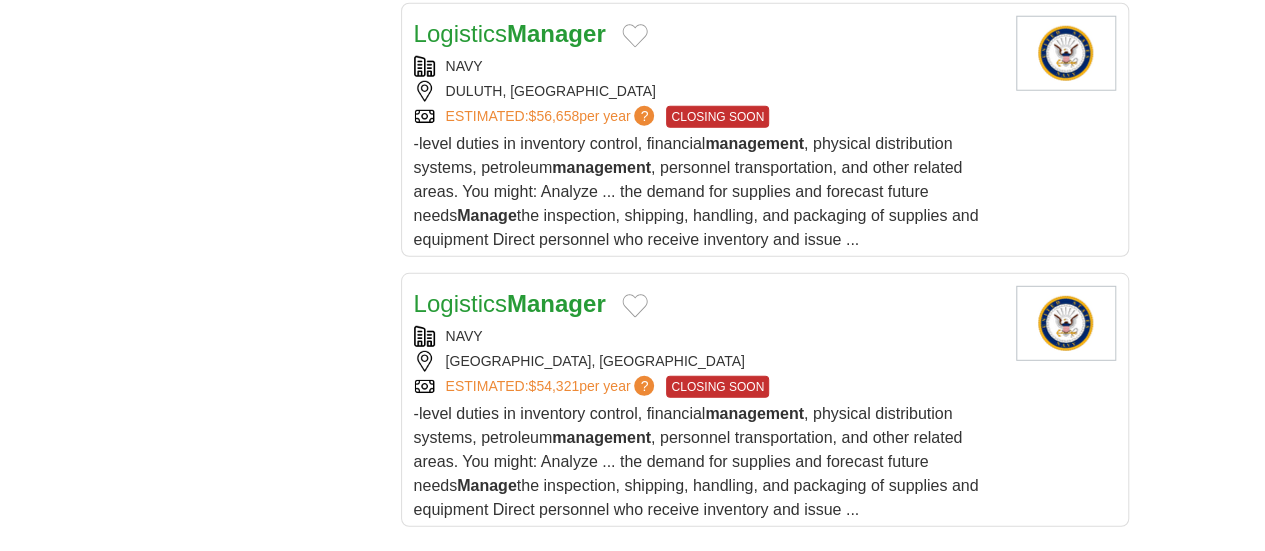 click on "2" at bounding box center [609, 799] 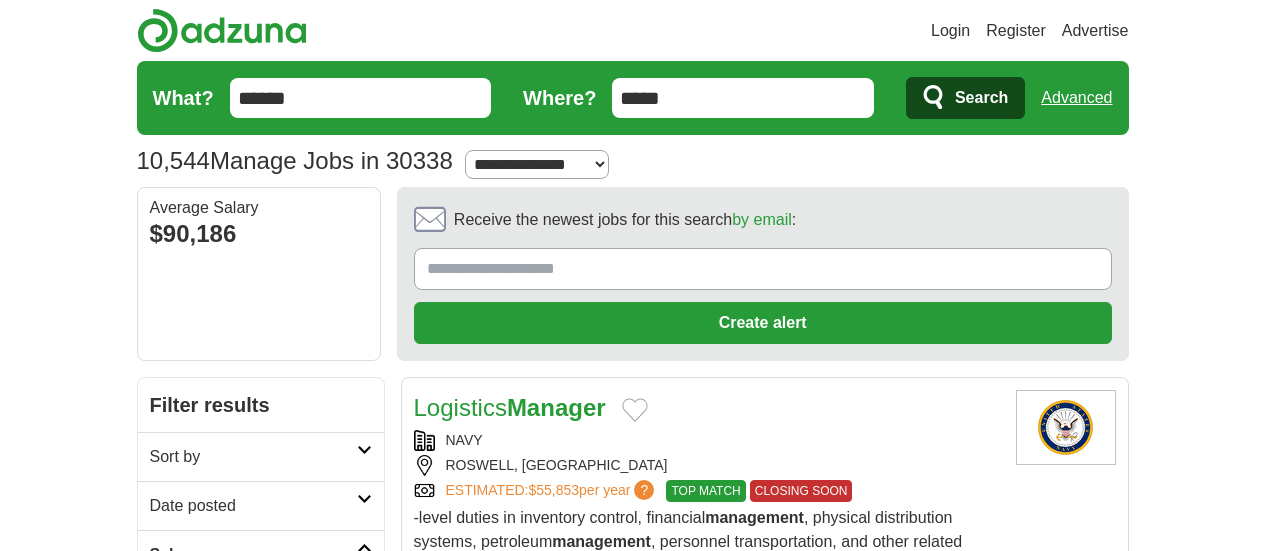 scroll, scrollTop: 396, scrollLeft: 0, axis: vertical 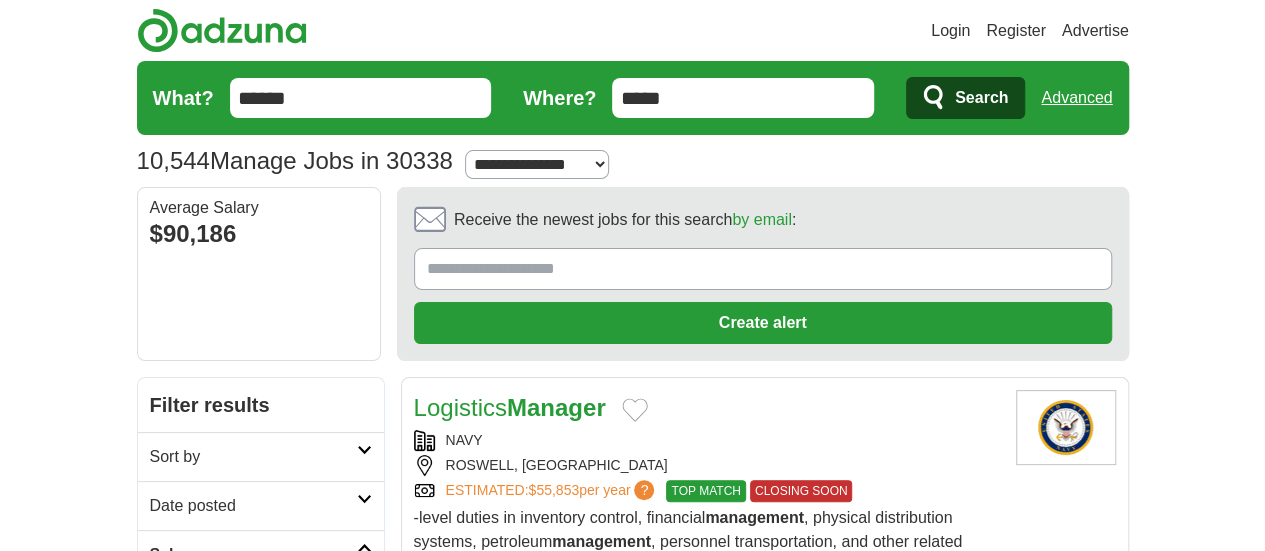 click on "******" at bounding box center (361, 98) 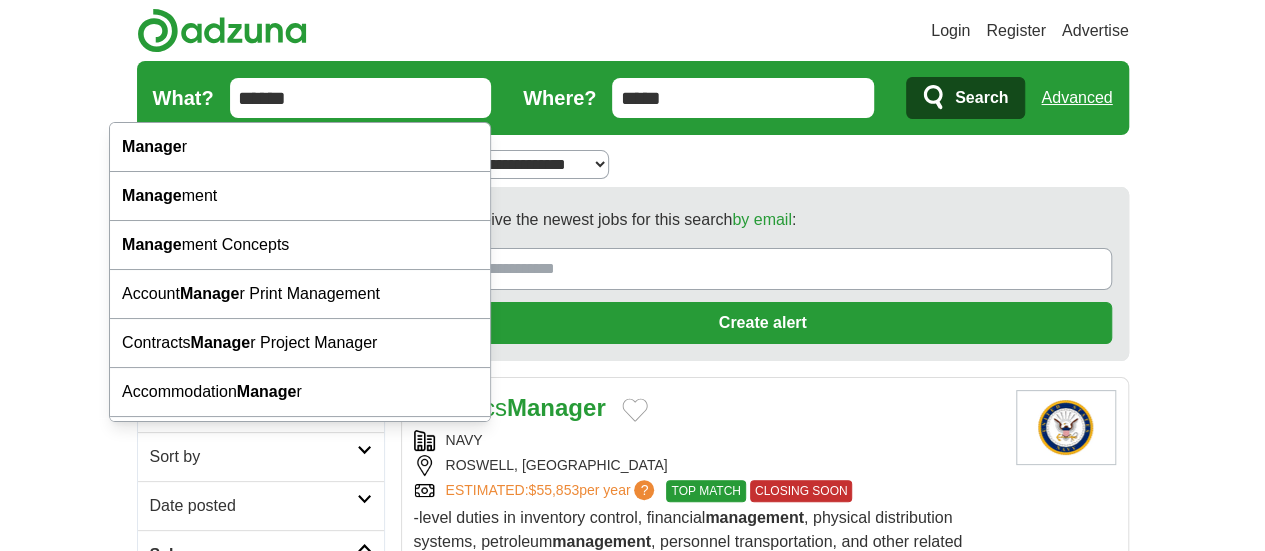 click on "******" at bounding box center (361, 98) 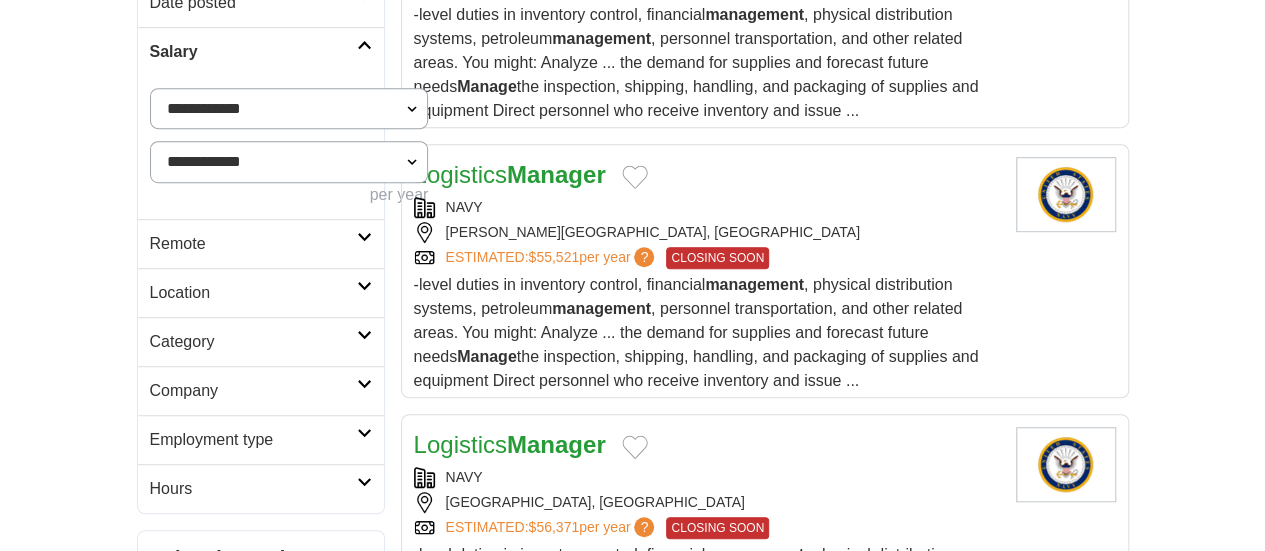 scroll, scrollTop: 504, scrollLeft: 0, axis: vertical 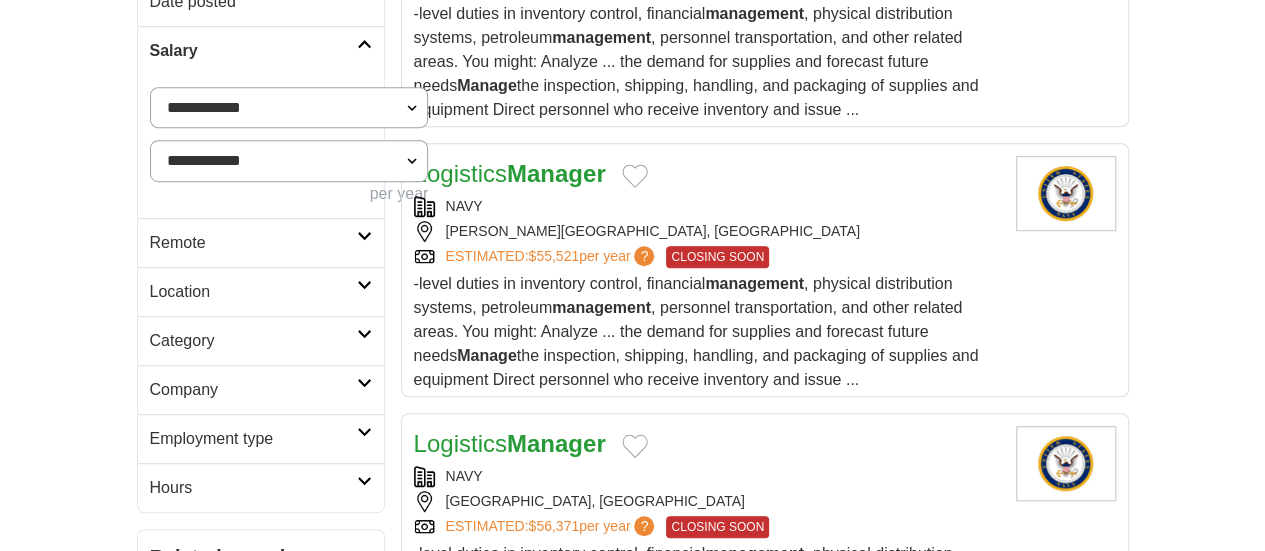 type 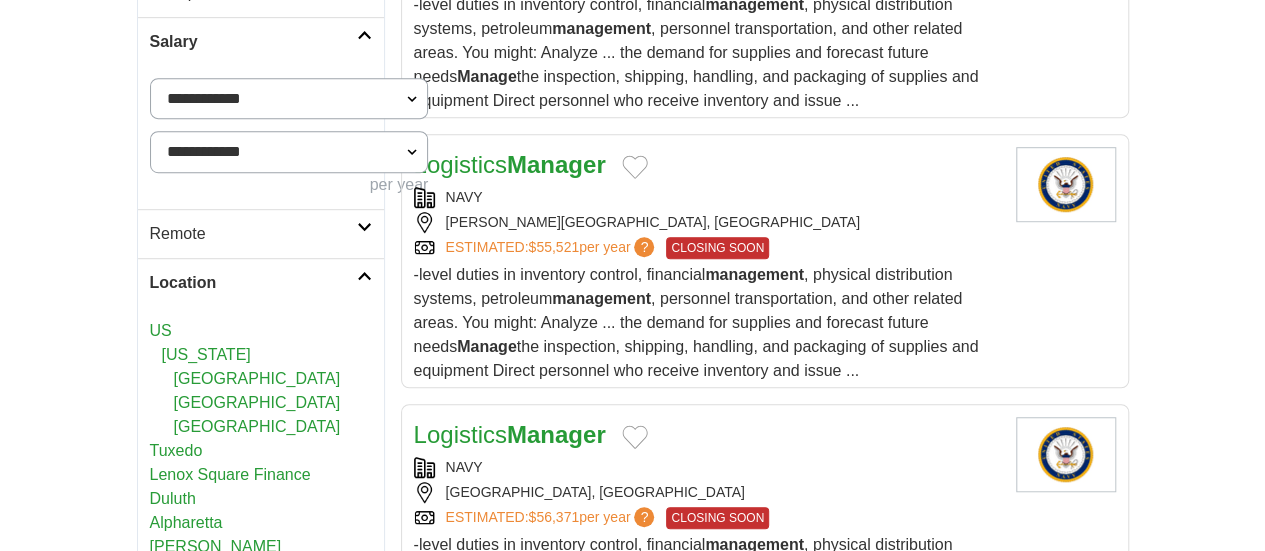 scroll, scrollTop: 512, scrollLeft: 0, axis: vertical 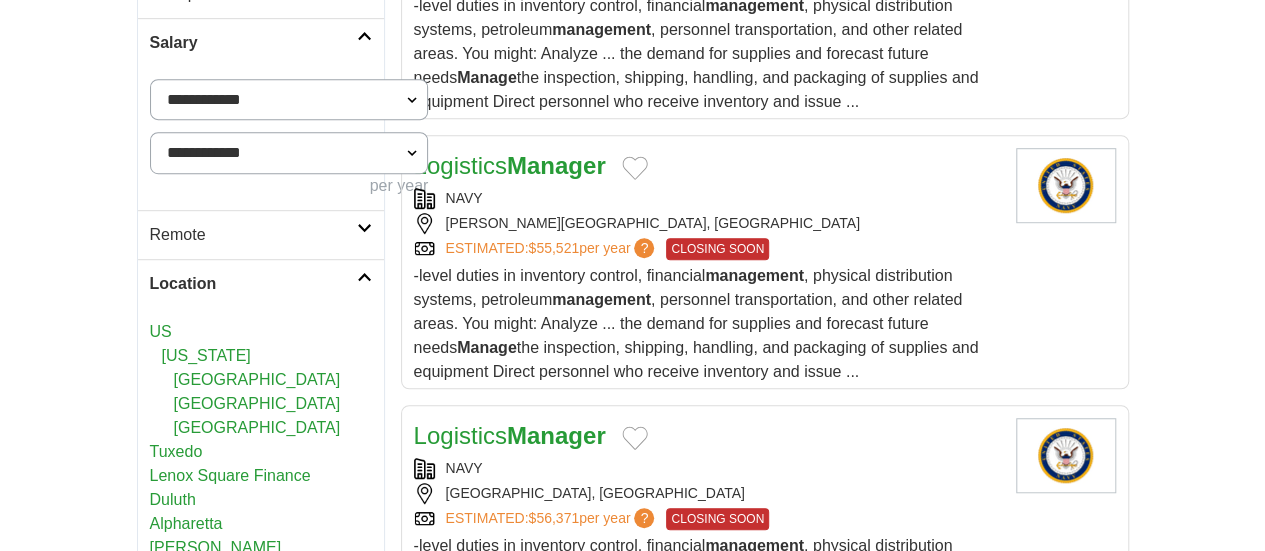 click on "Remote" at bounding box center [261, 234] 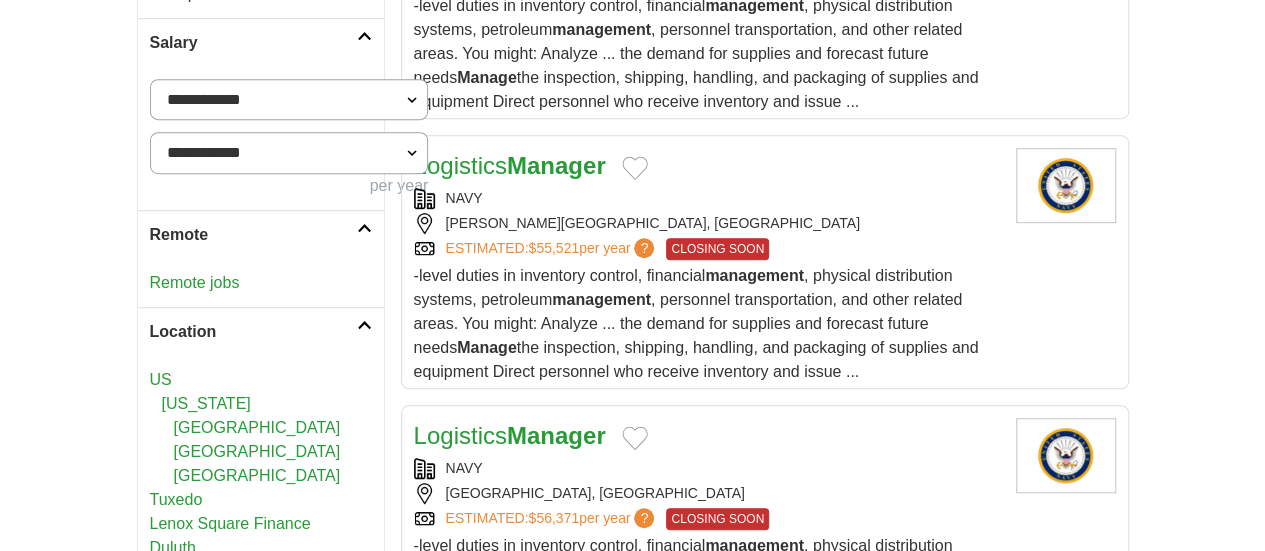 click on "Remote" at bounding box center (261, 234) 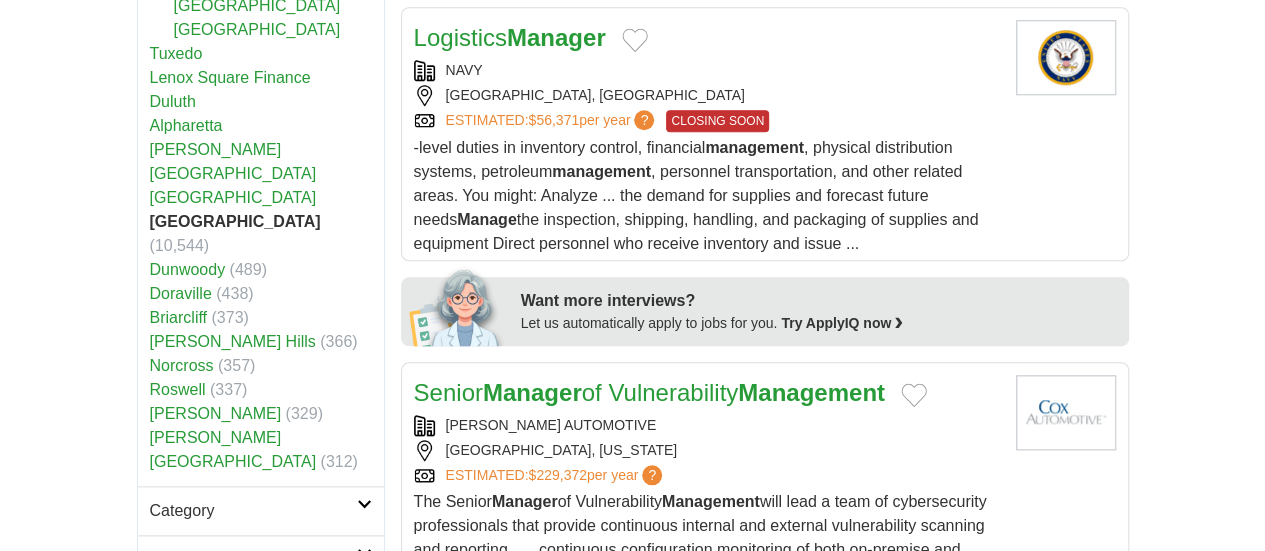 scroll, scrollTop: 911, scrollLeft: 0, axis: vertical 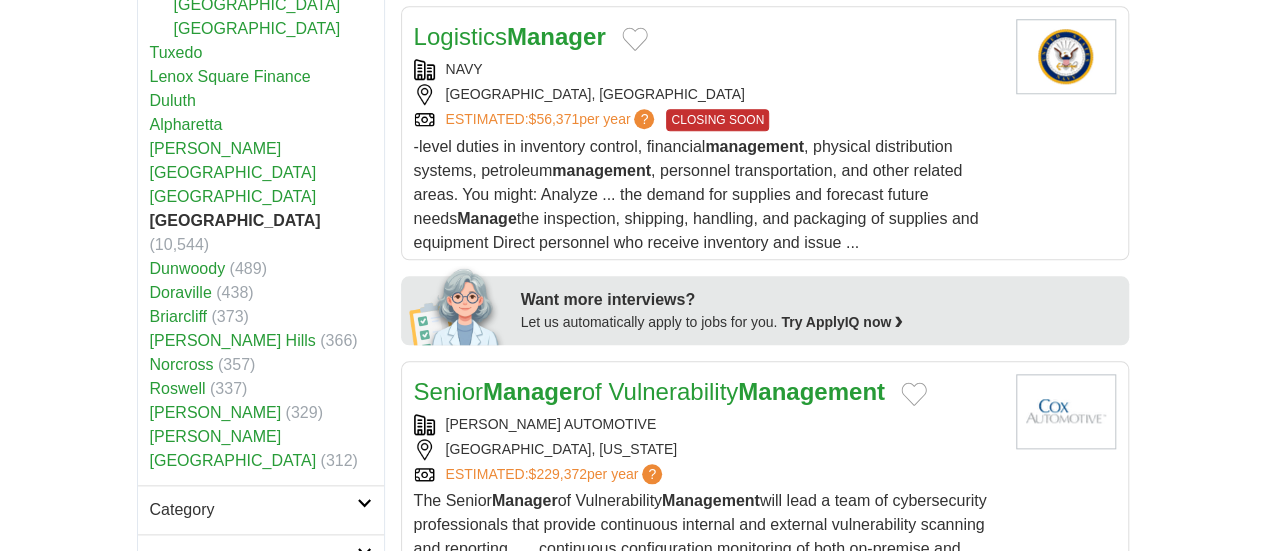 click on "Category" at bounding box center [253, 510] 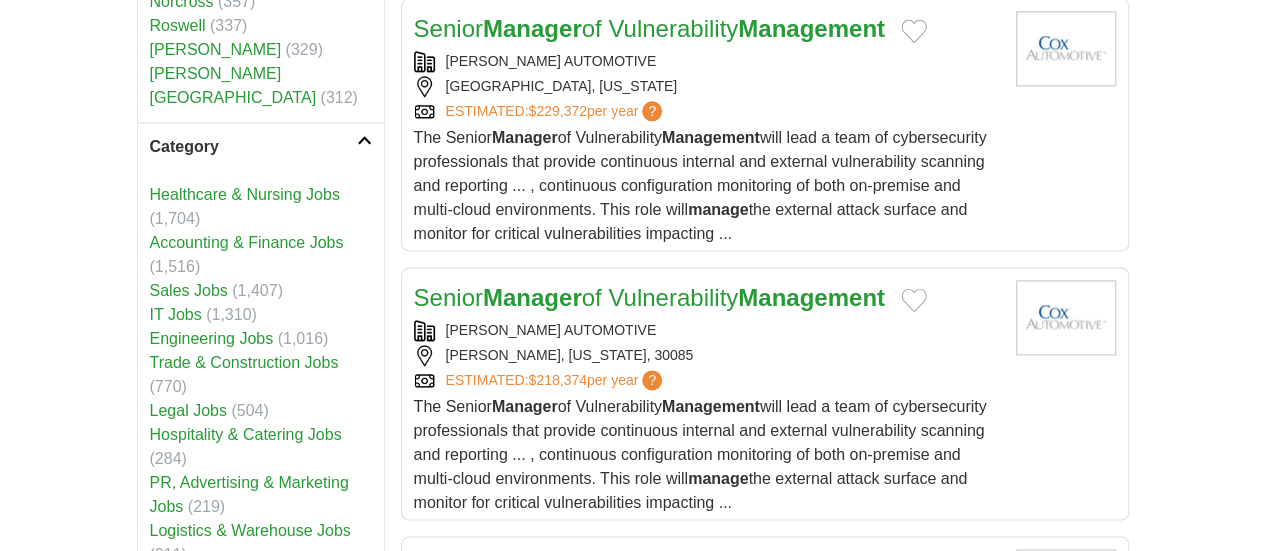 scroll, scrollTop: 1275, scrollLeft: 0, axis: vertical 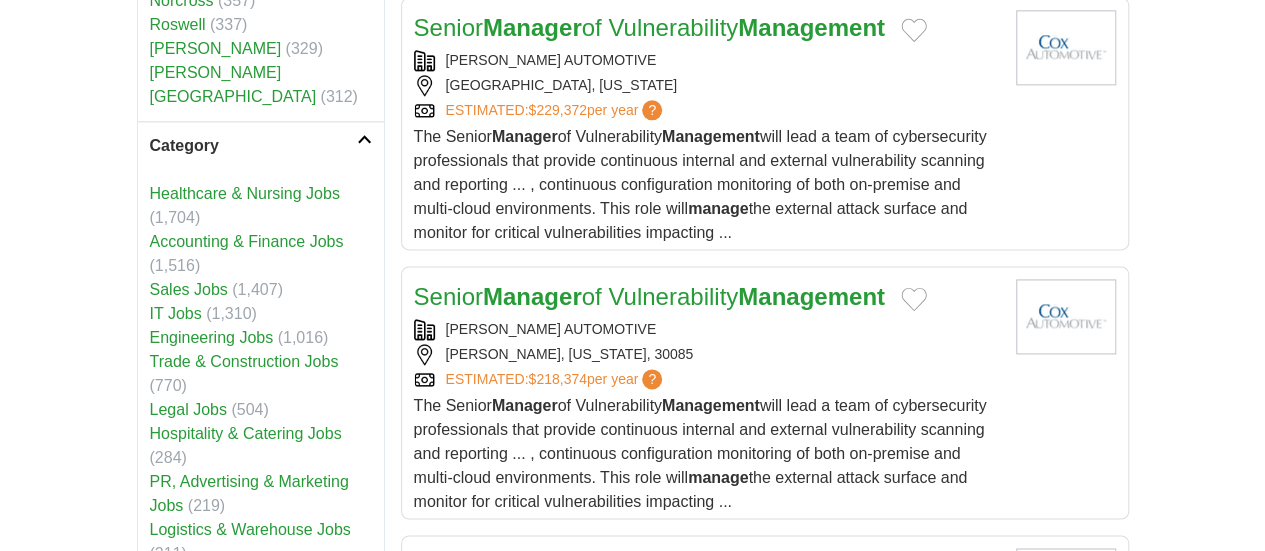 click on "Employment type" at bounding box center (253, 652) 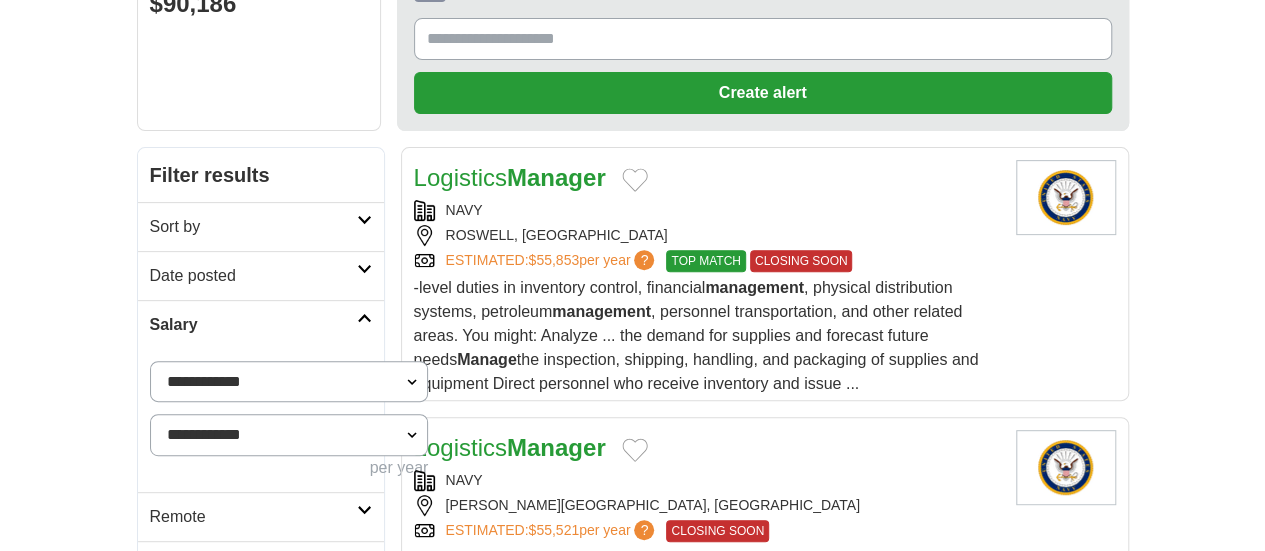 scroll, scrollTop: 0, scrollLeft: 0, axis: both 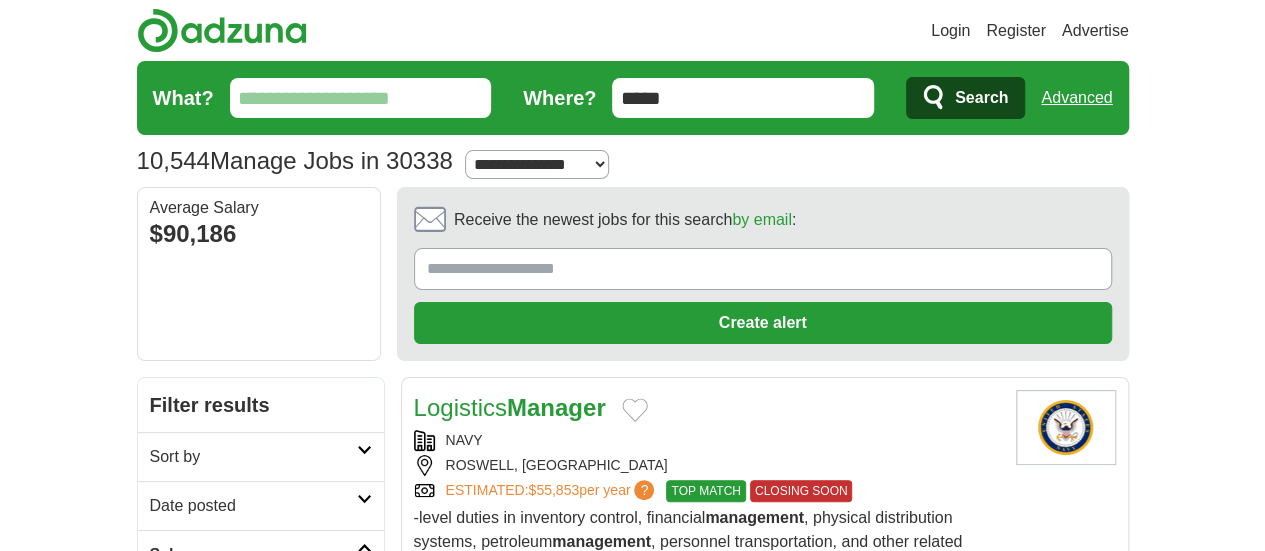 click 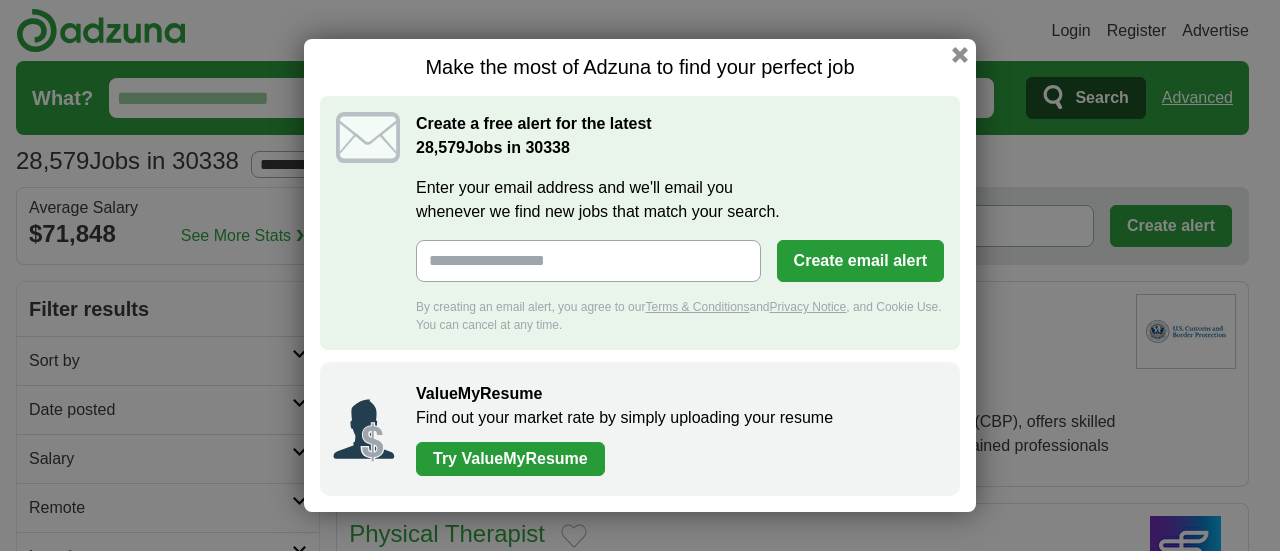 scroll, scrollTop: 0, scrollLeft: 0, axis: both 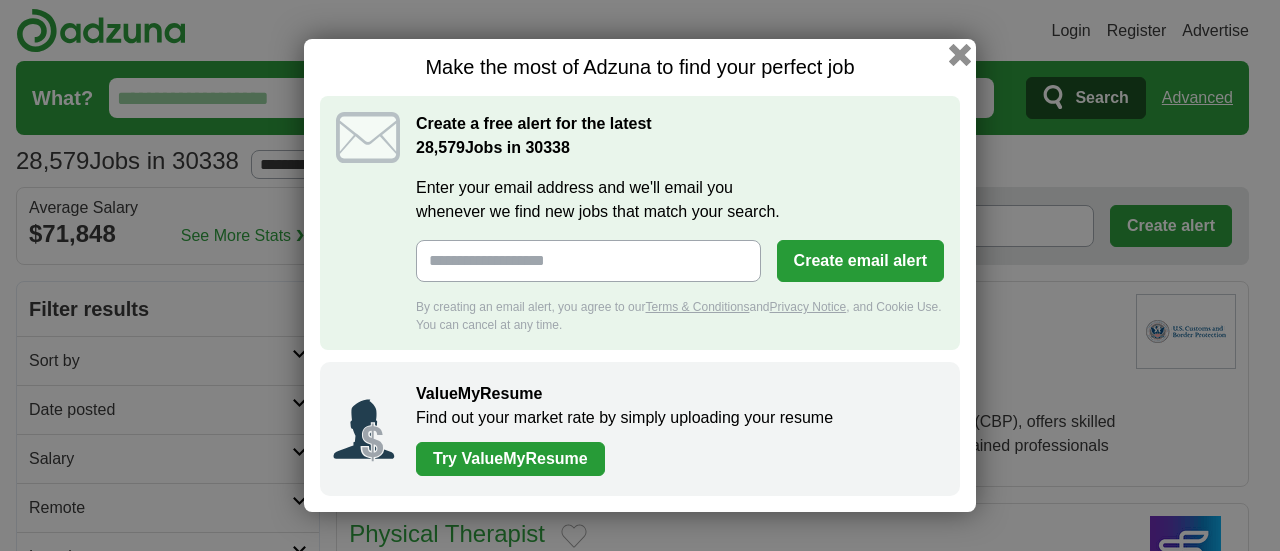 click at bounding box center [960, 55] 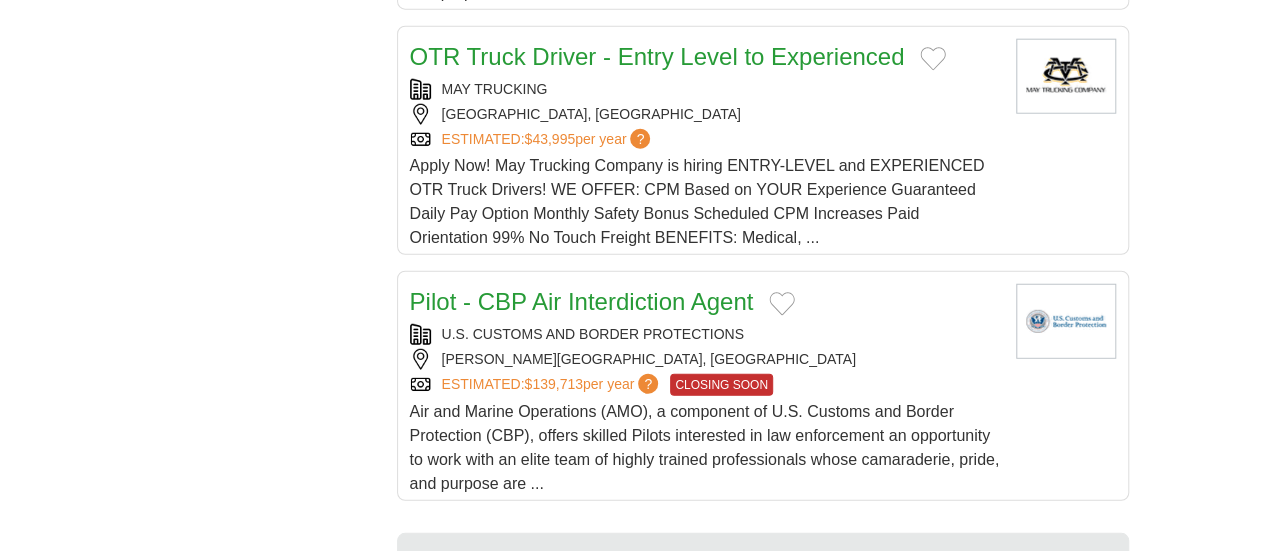 scroll, scrollTop: 2544, scrollLeft: 0, axis: vertical 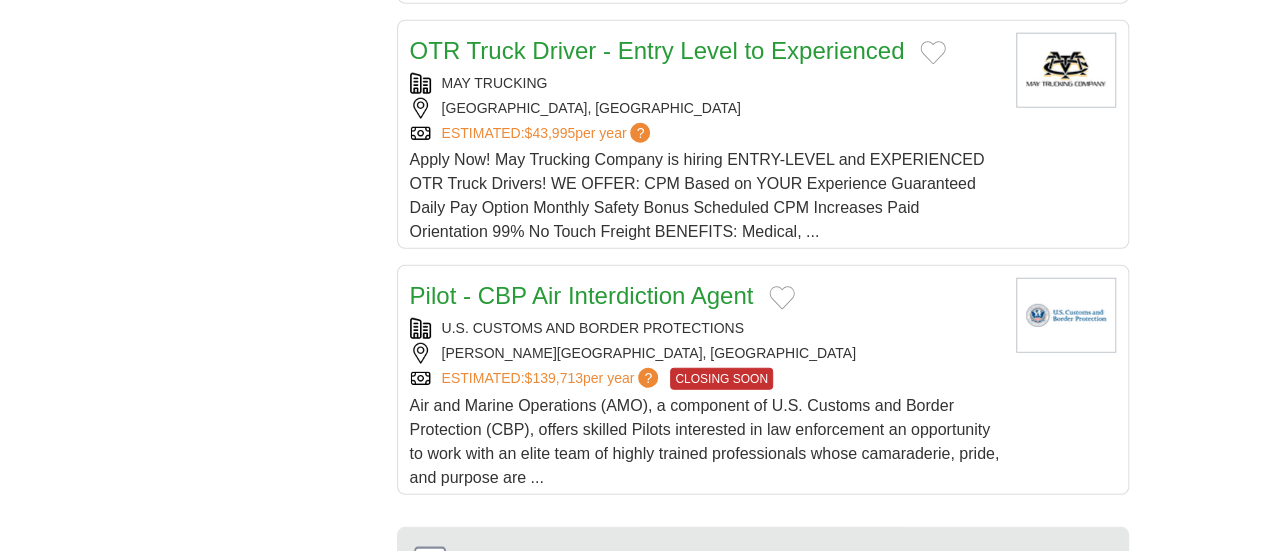 click on "2" at bounding box center [607, 767] 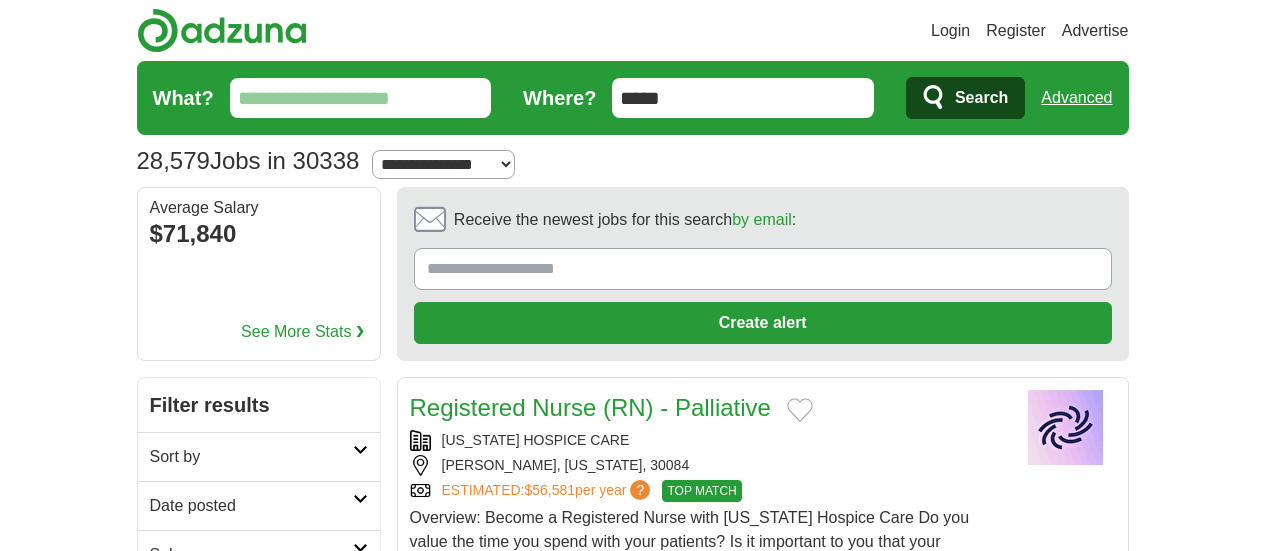 scroll, scrollTop: 134, scrollLeft: 0, axis: vertical 